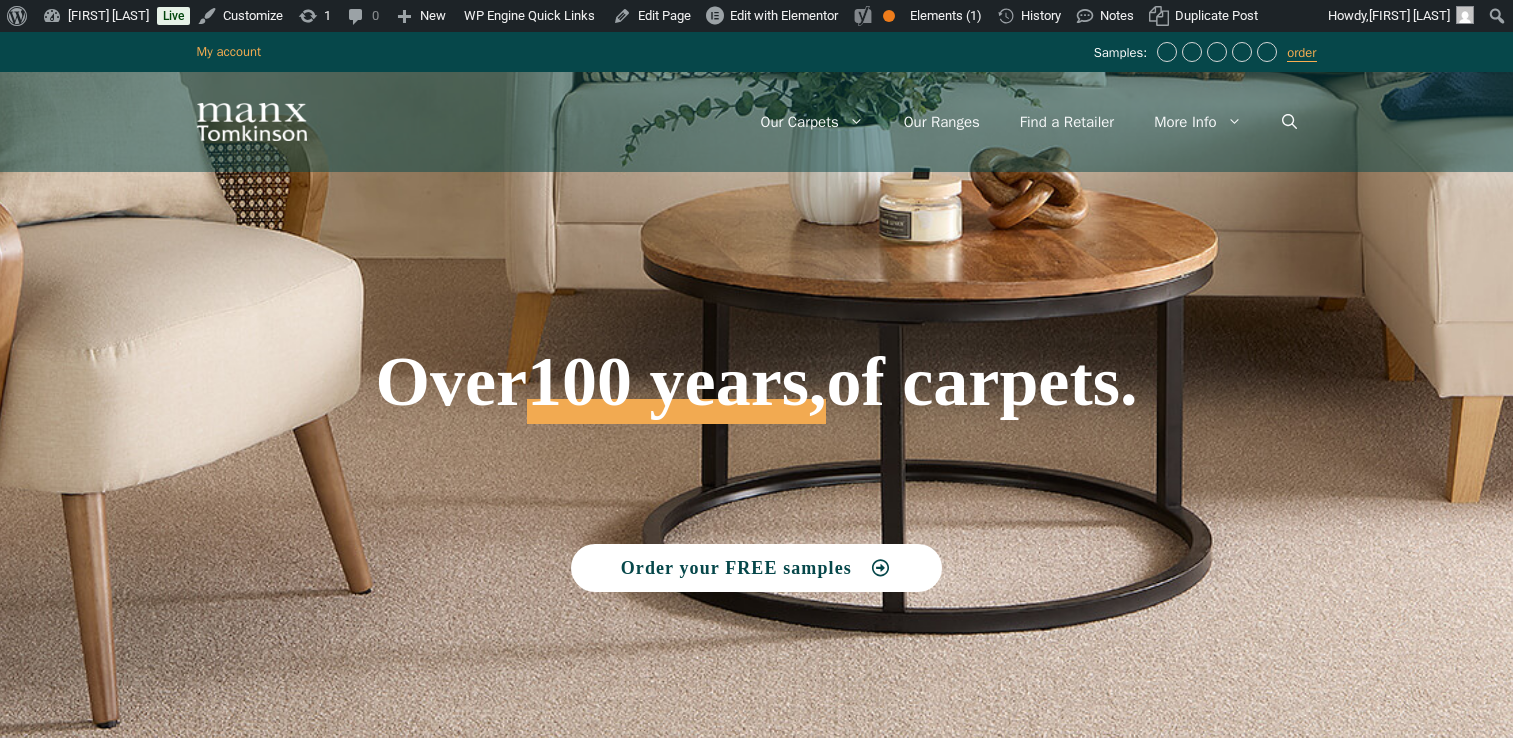 scroll, scrollTop: 0, scrollLeft: 0, axis: both 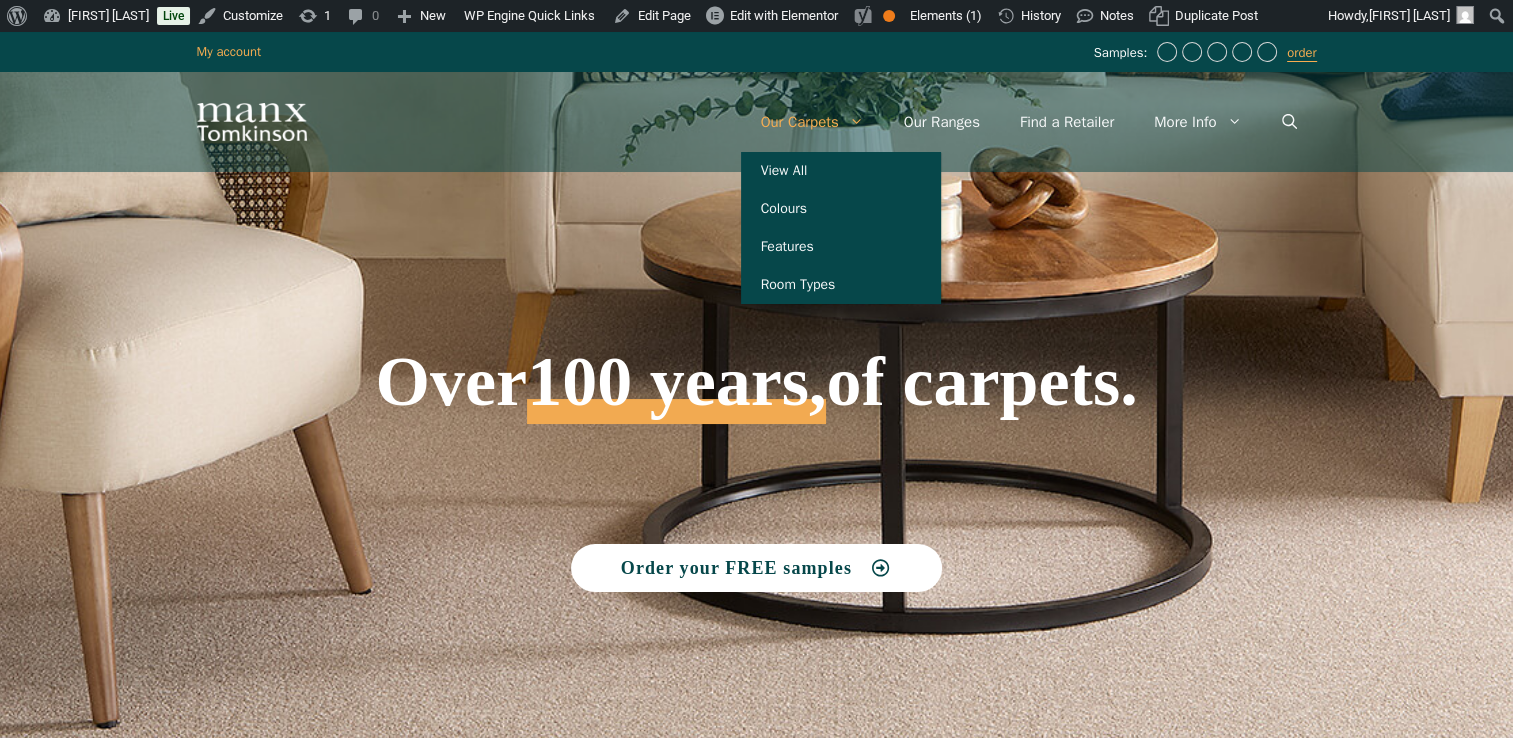 click at bounding box center (861, 122) 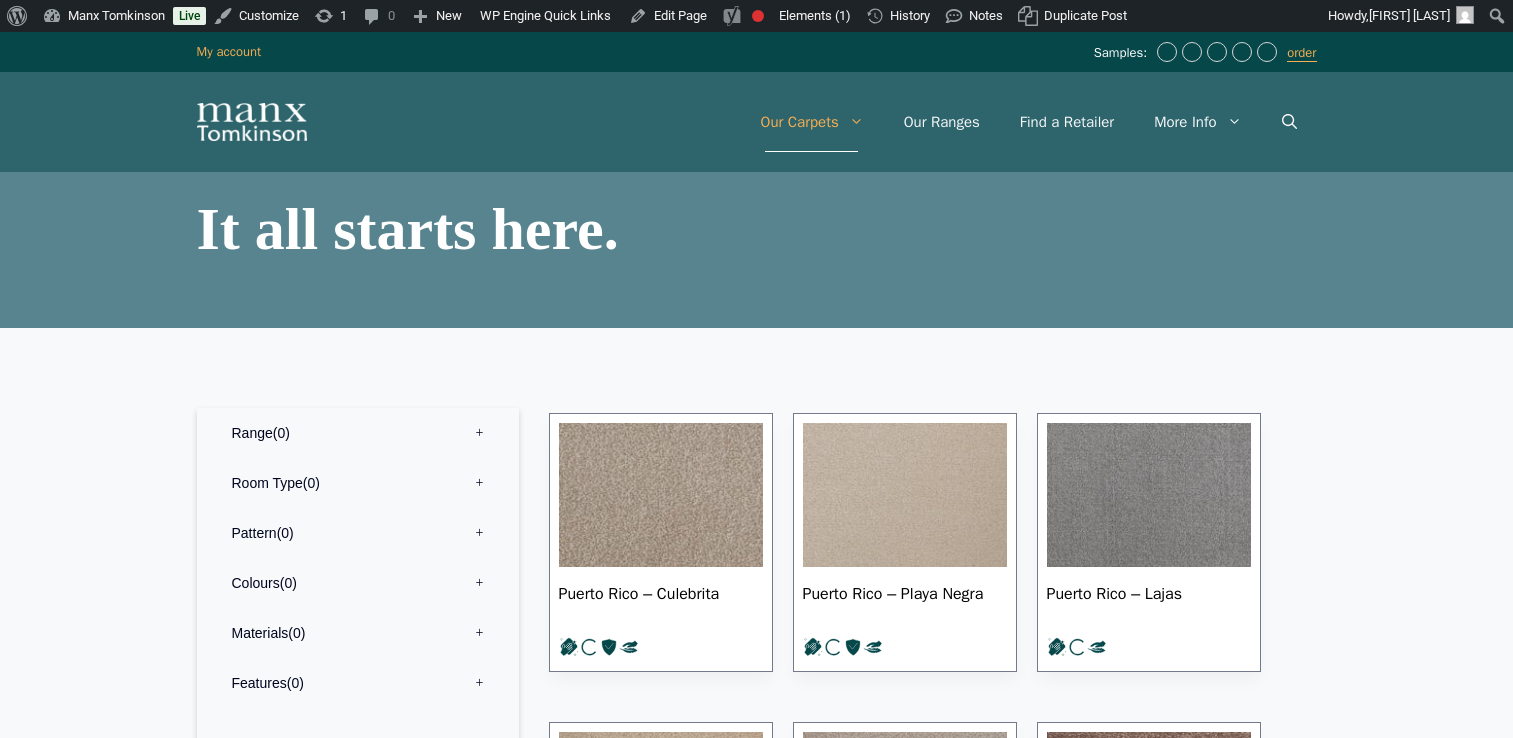 scroll, scrollTop: 0, scrollLeft: 0, axis: both 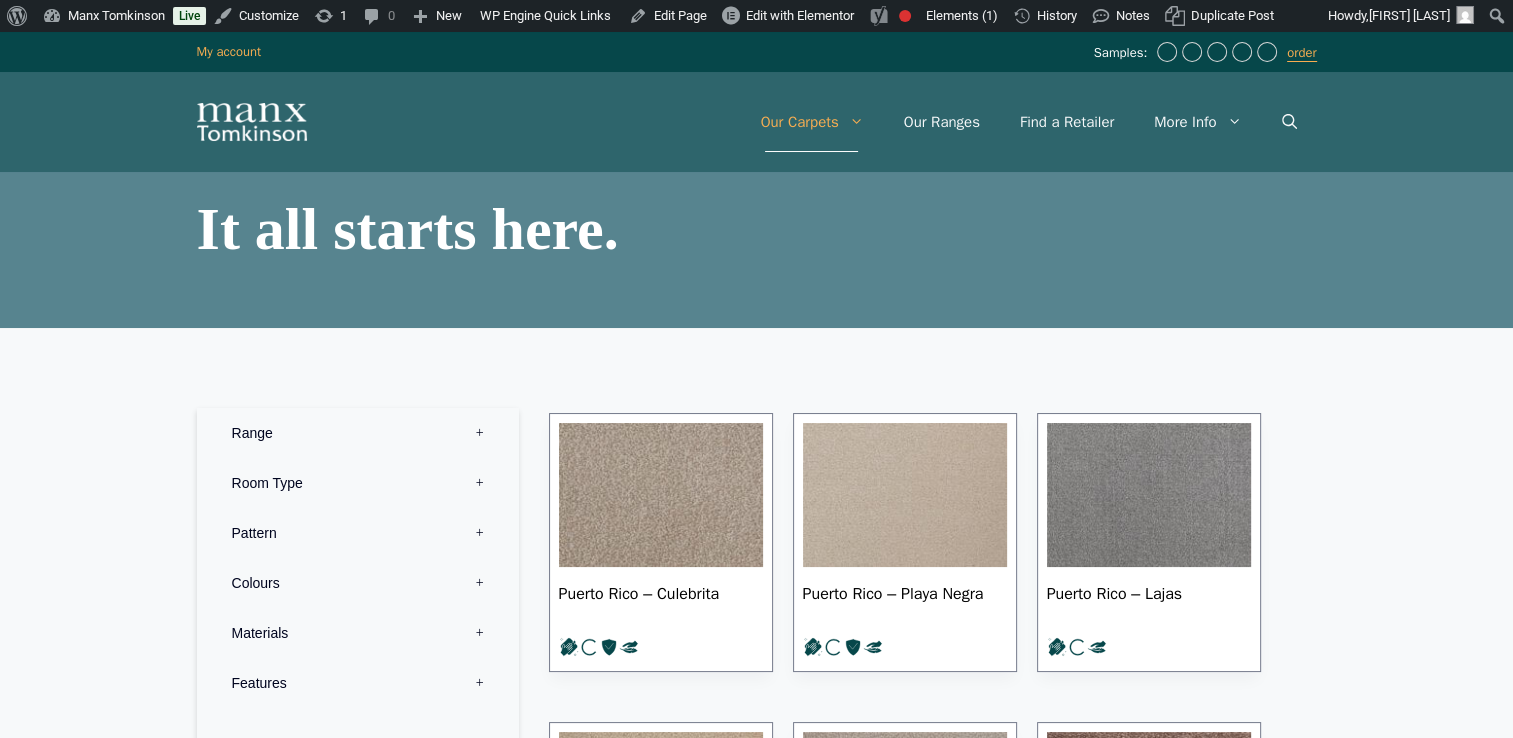 click on "Menu
Menu
Our Carpets
View All
Colours
Black Carpet
Blue Carpet
Bold Colour
Brown Carpet
Carpet Inspired by Nature
Contemporary Colour
Golds
Green Carpet" at bounding box center (757, 122) 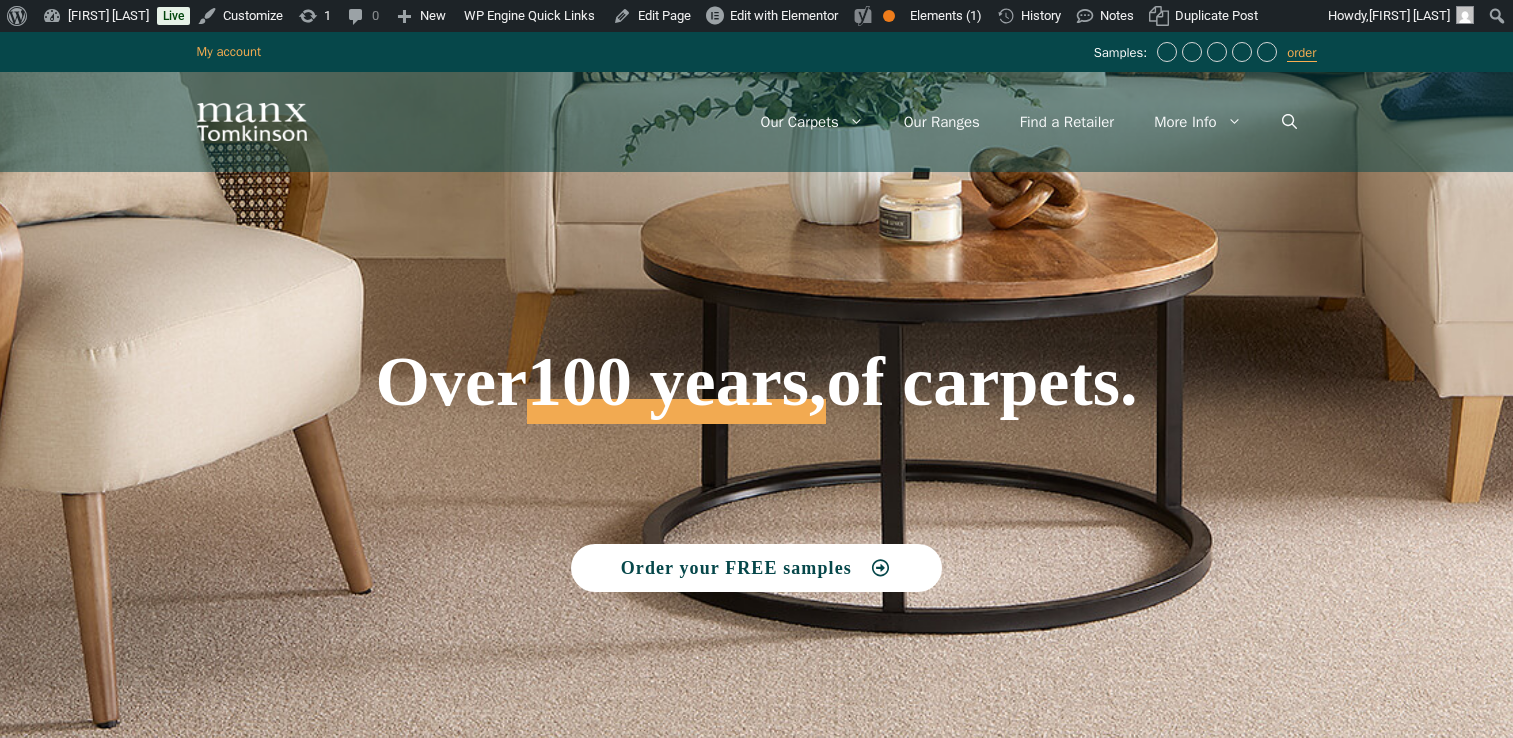 scroll, scrollTop: 0, scrollLeft: 0, axis: both 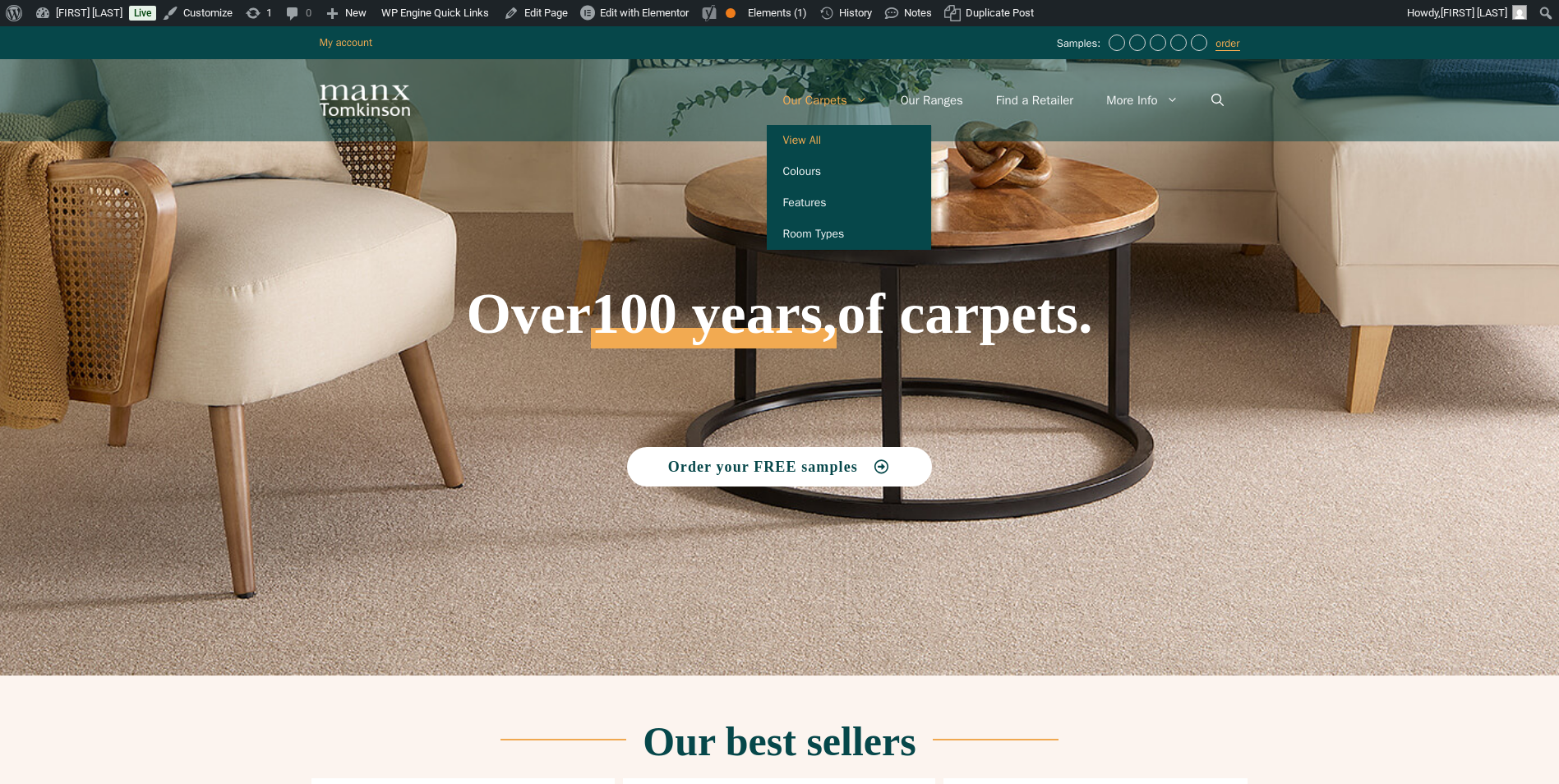click on "View All" at bounding box center (849, 141) 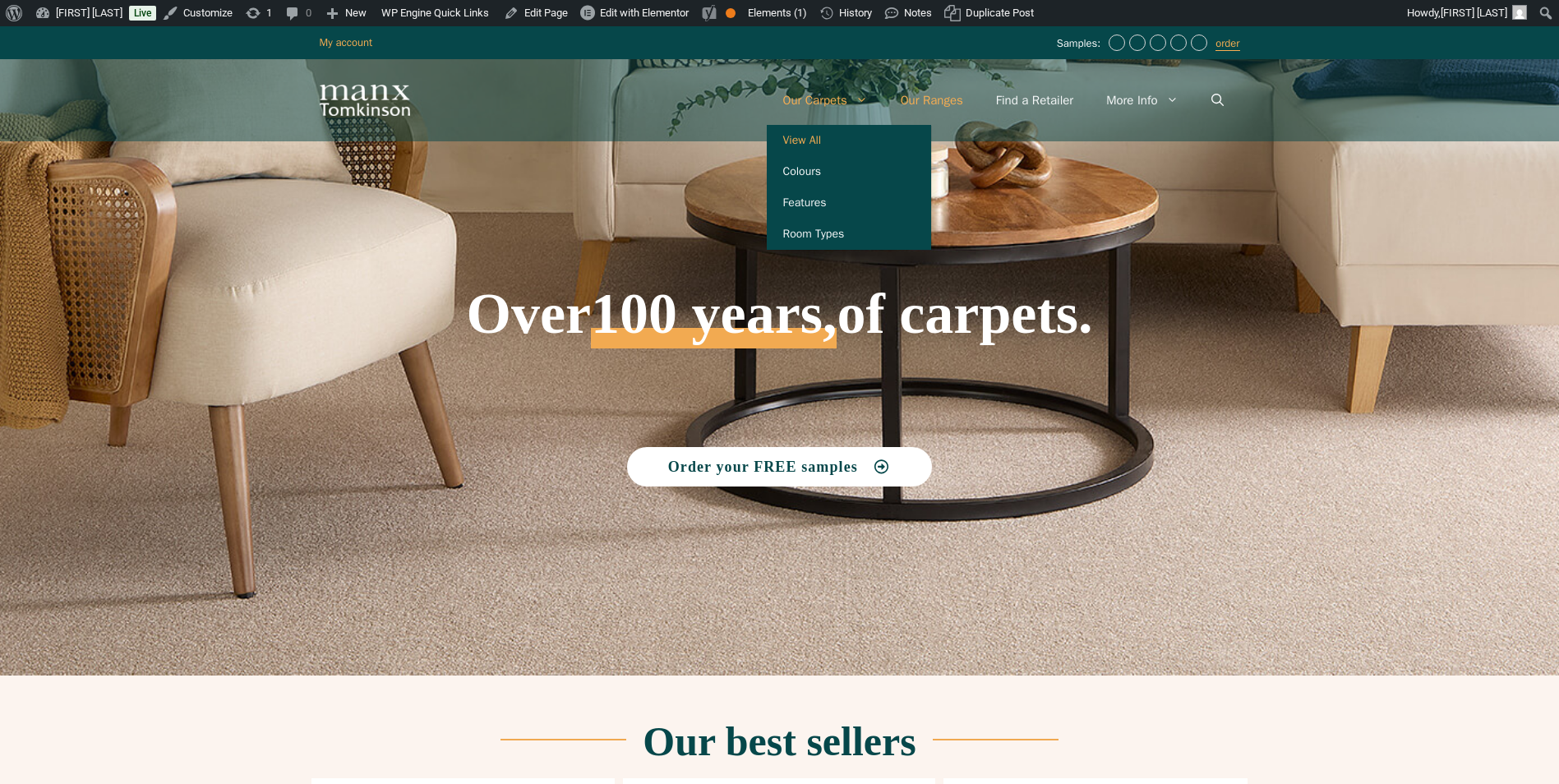 click on "Our Ranges" at bounding box center (932, 100) 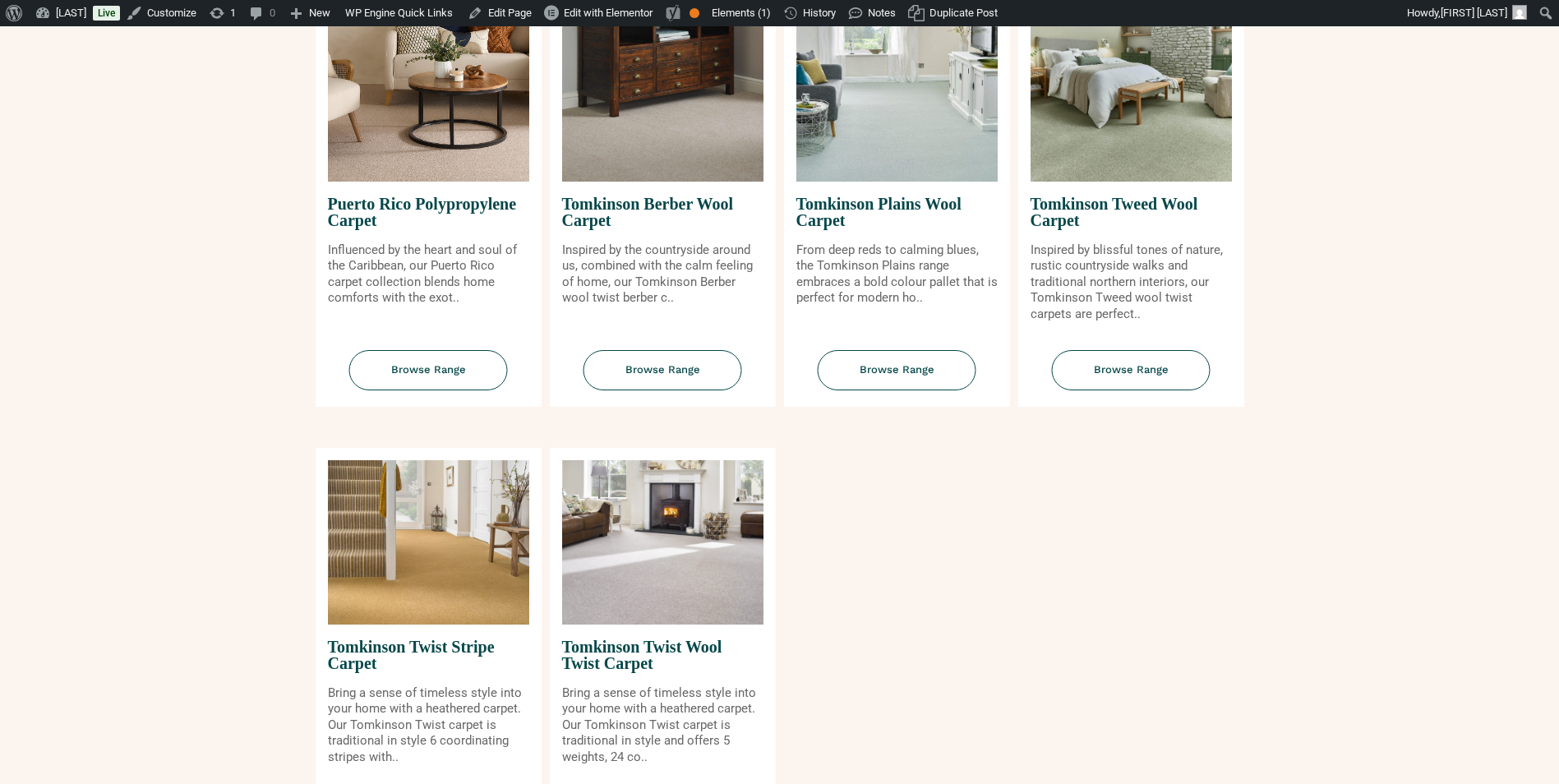 scroll, scrollTop: 1644, scrollLeft: 0, axis: vertical 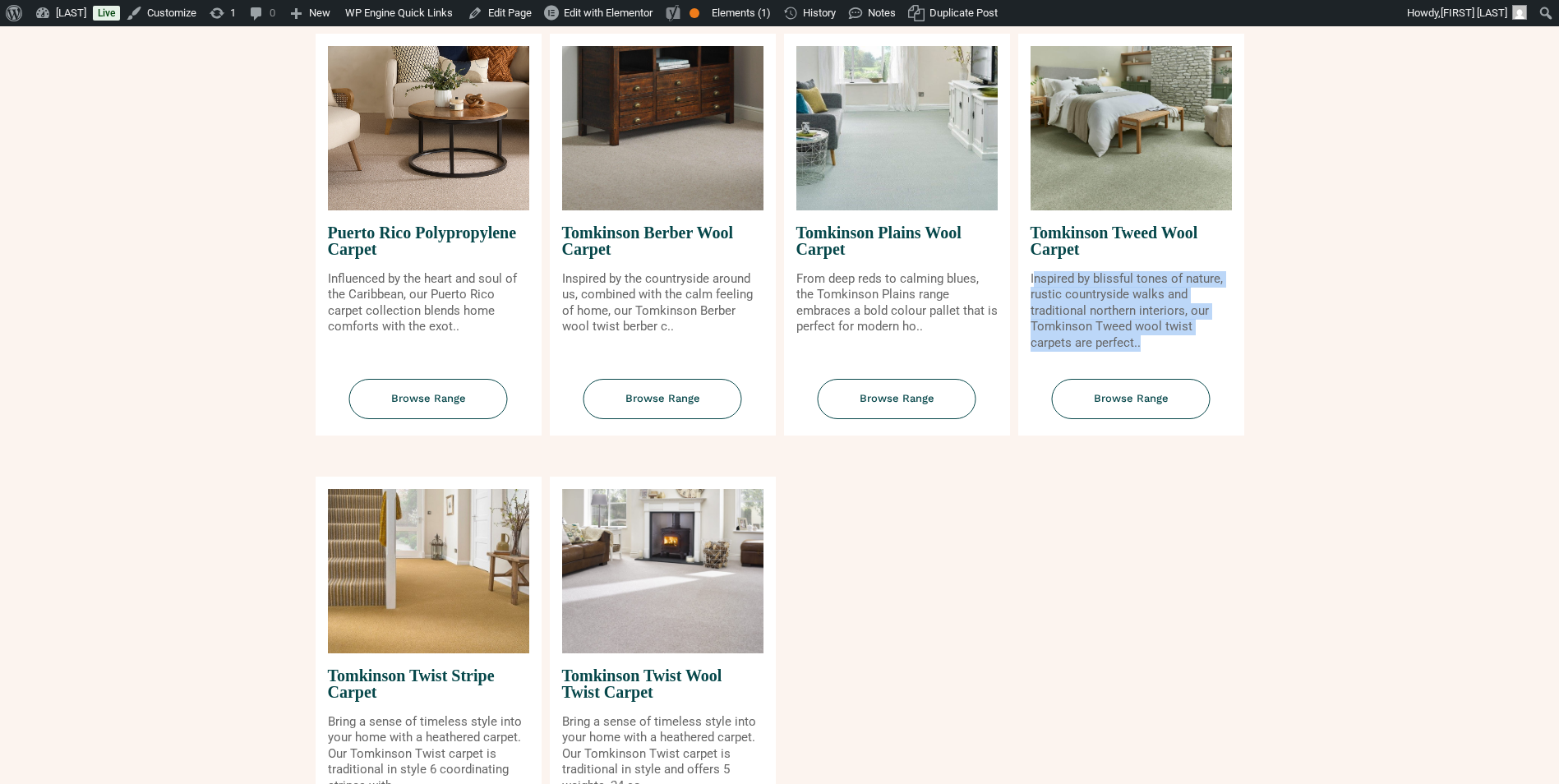 drag, startPoint x: 1151, startPoint y: 340, endPoint x: 1036, endPoint y: 273, distance: 133.09395 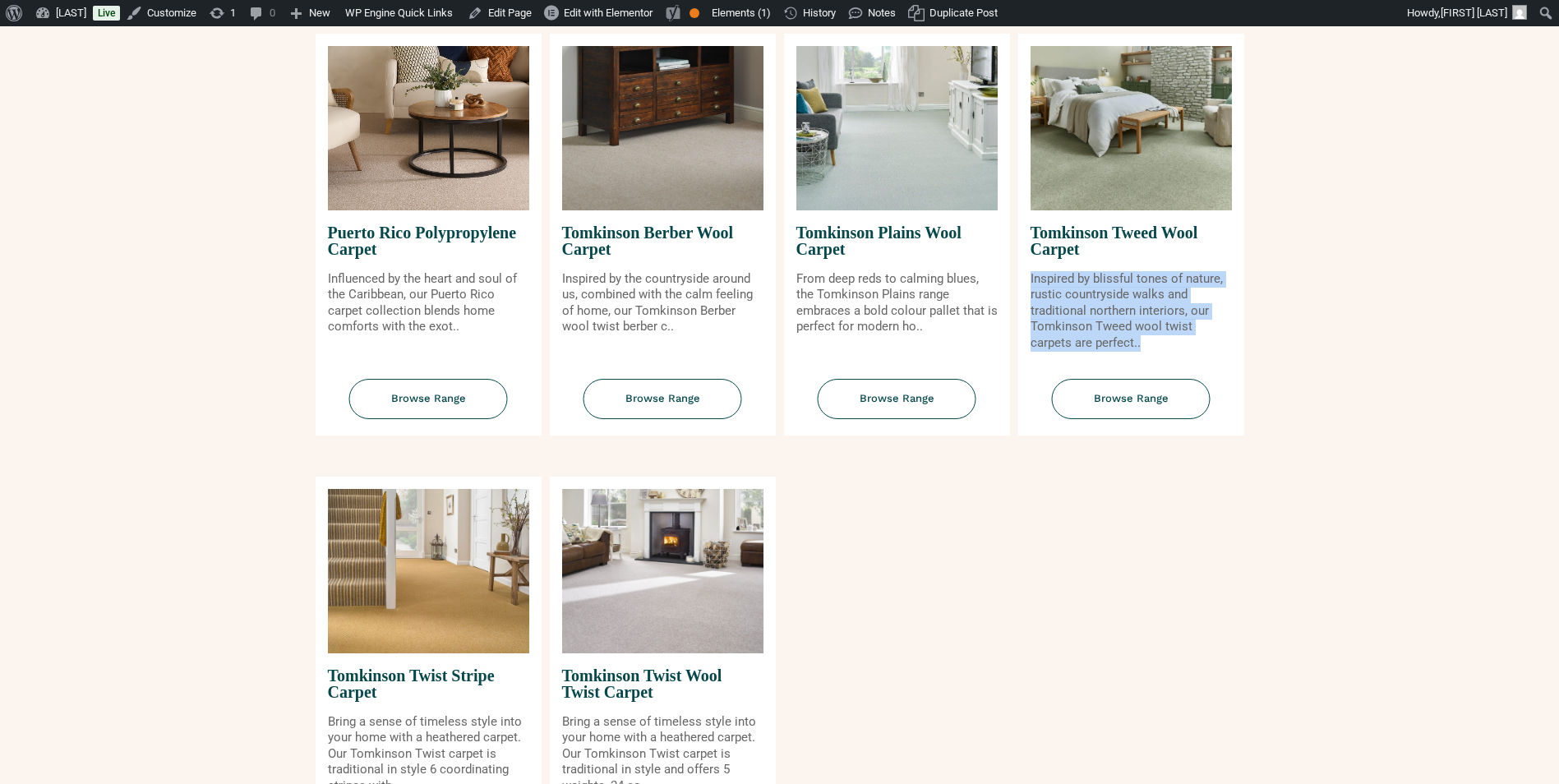 drag, startPoint x: 1030, startPoint y: 273, endPoint x: 1140, endPoint y: 343, distance: 130.38405 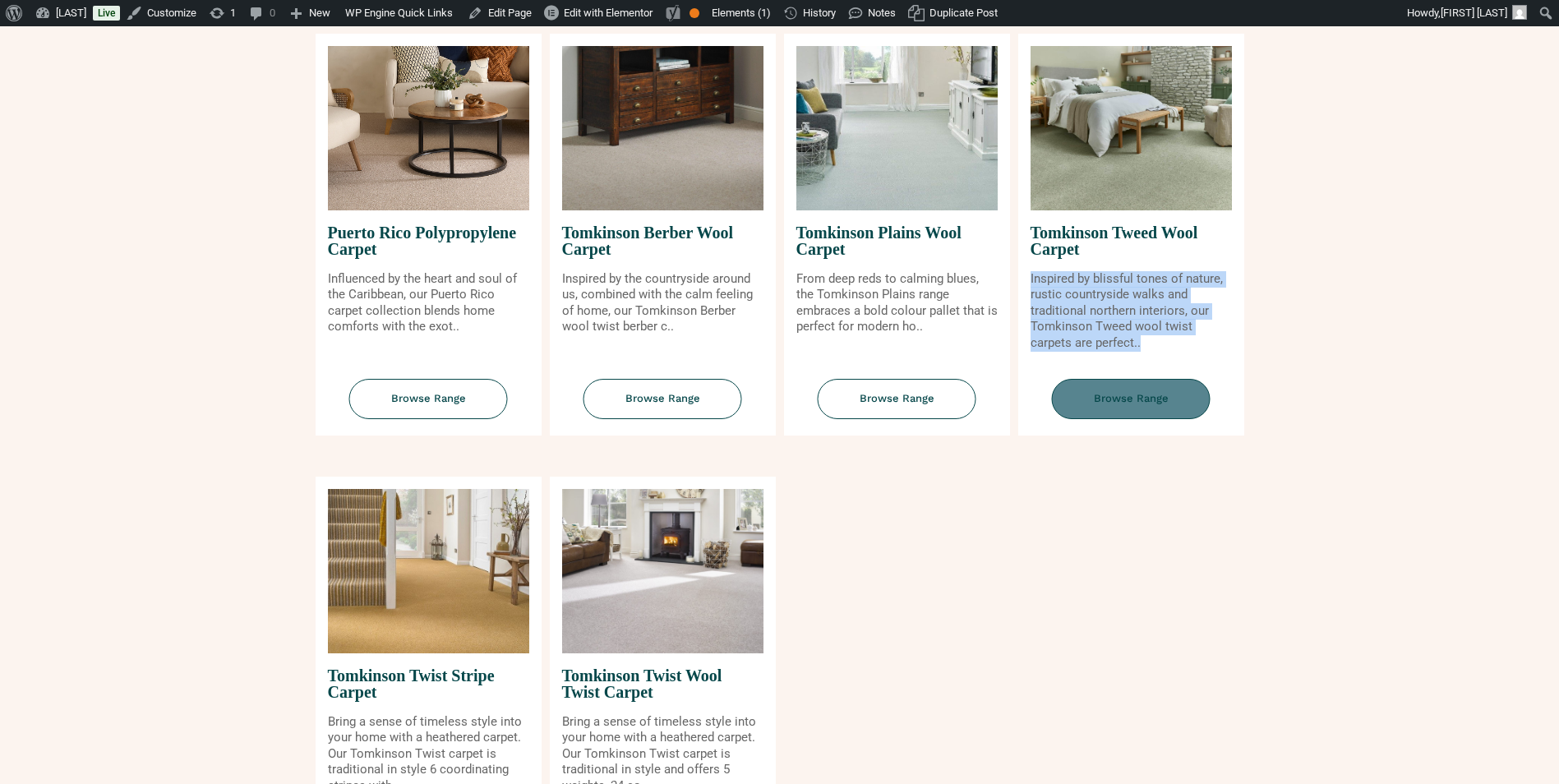 drag, startPoint x: 1140, startPoint y: 343, endPoint x: 1133, endPoint y: 398, distance: 55.44367 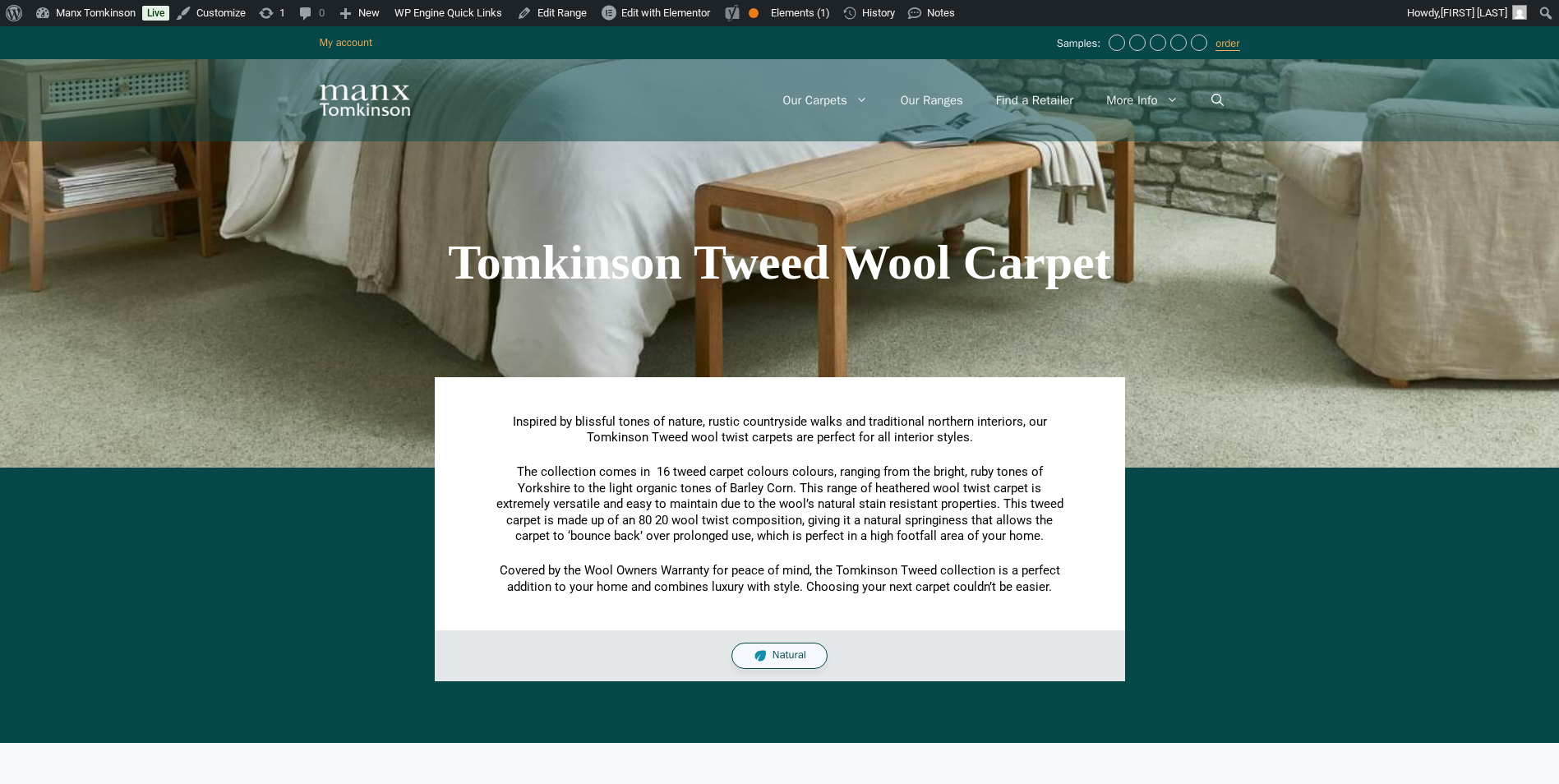 scroll, scrollTop: 0, scrollLeft: 0, axis: both 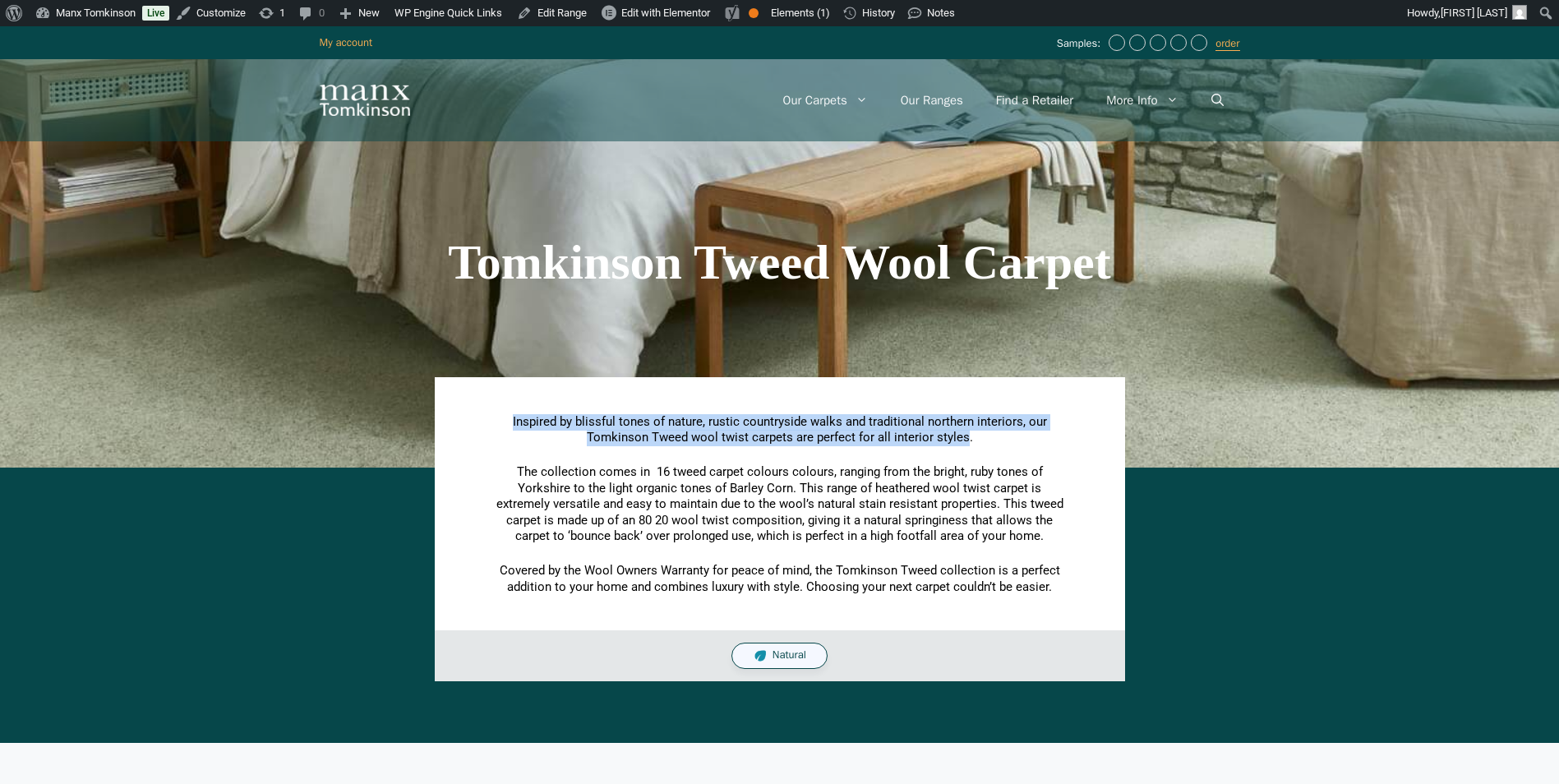 drag, startPoint x: 878, startPoint y: 430, endPoint x: 512, endPoint y: 418, distance: 366.19667 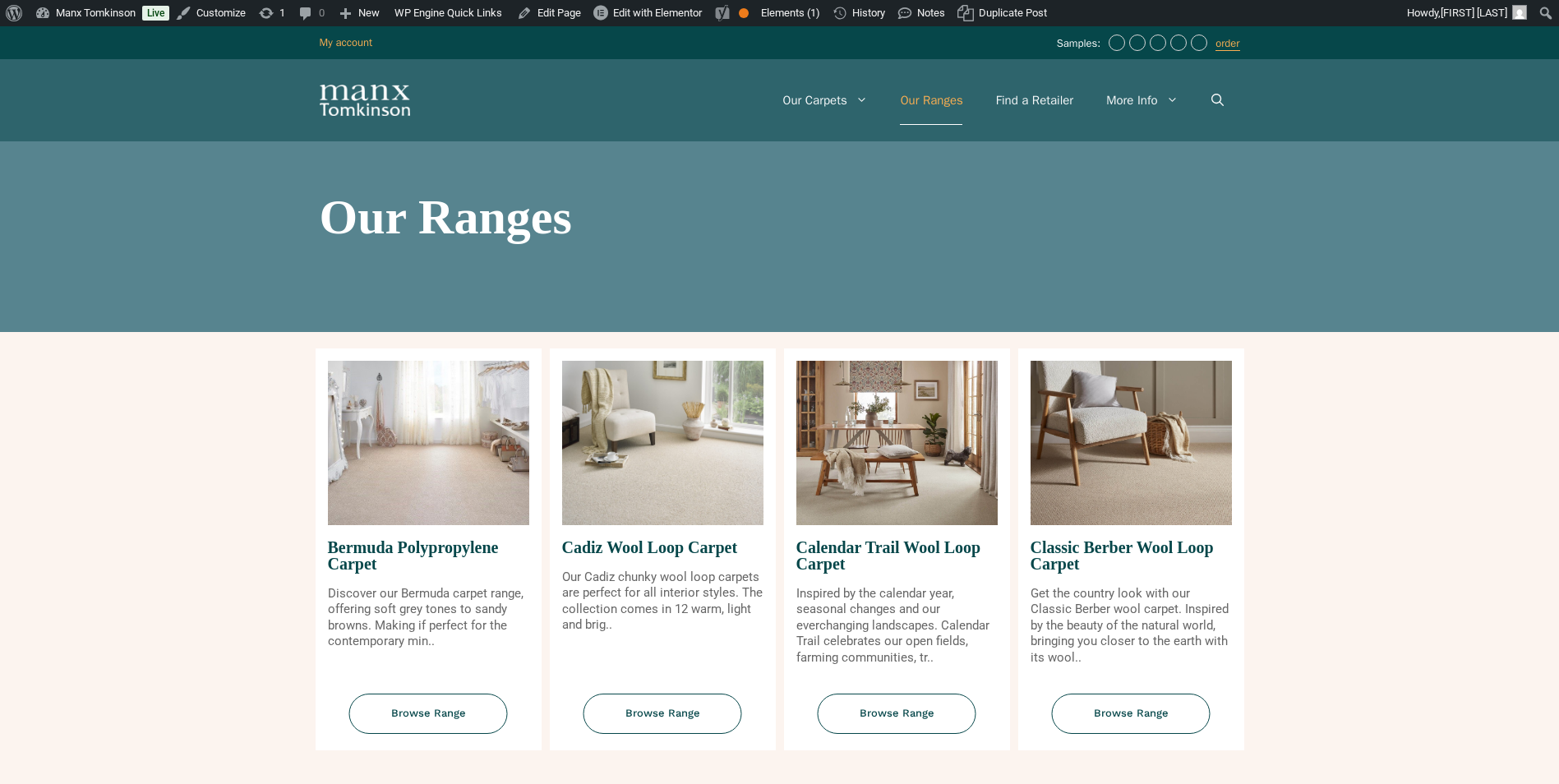 scroll, scrollTop: 1644, scrollLeft: 0, axis: vertical 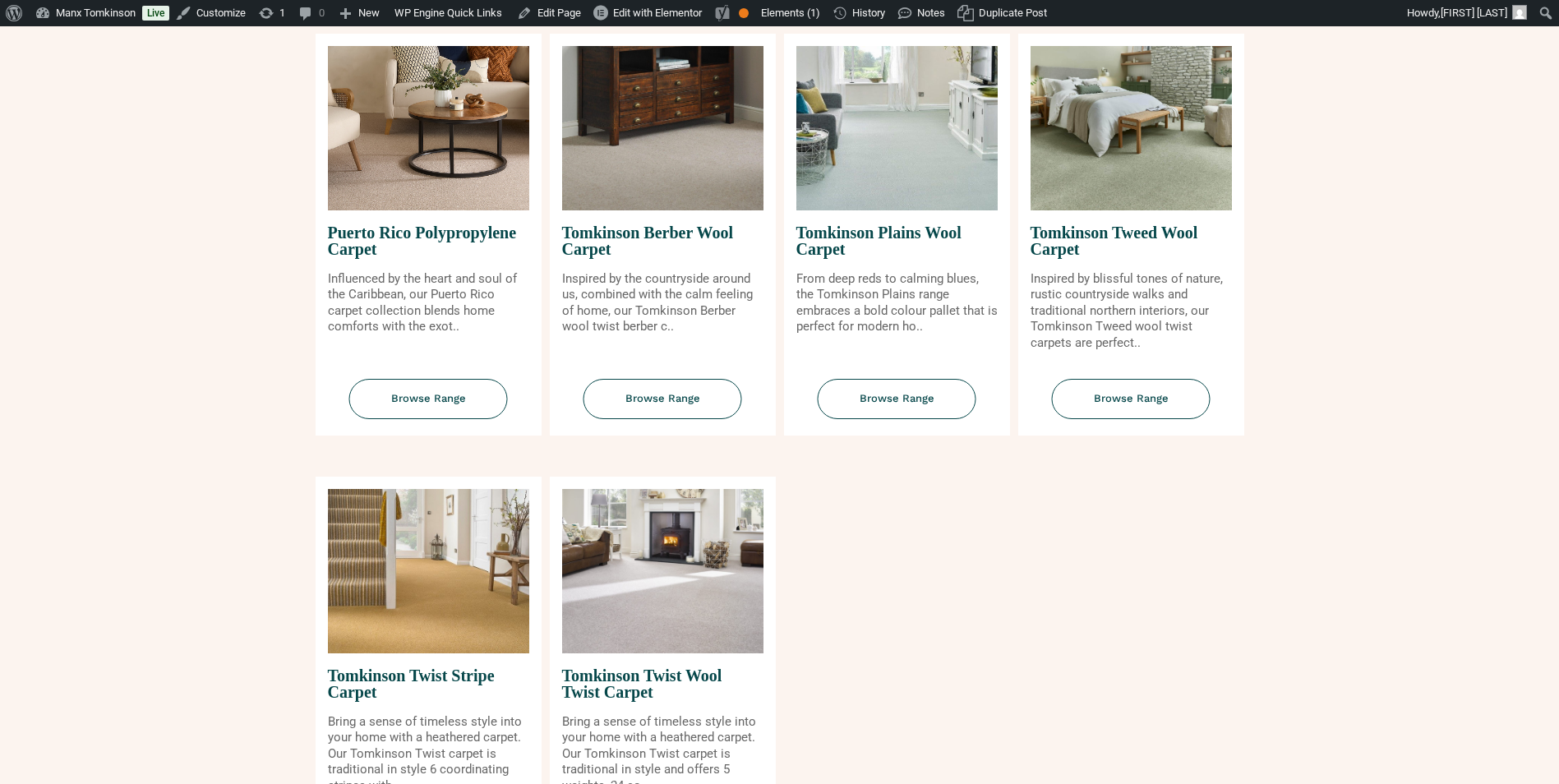 click at bounding box center (662, 571) 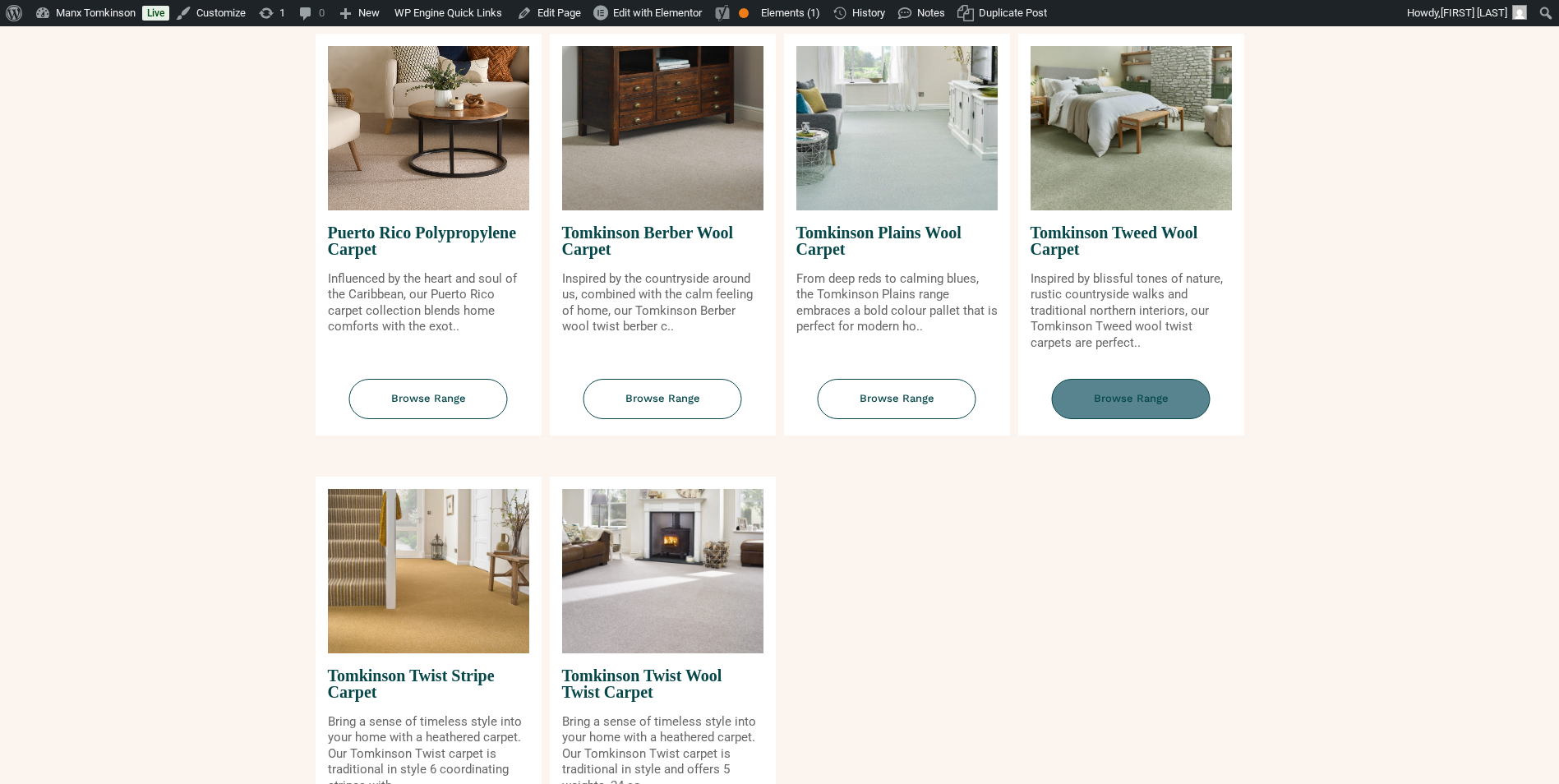 click on "Browse Range" at bounding box center (1131, 399) 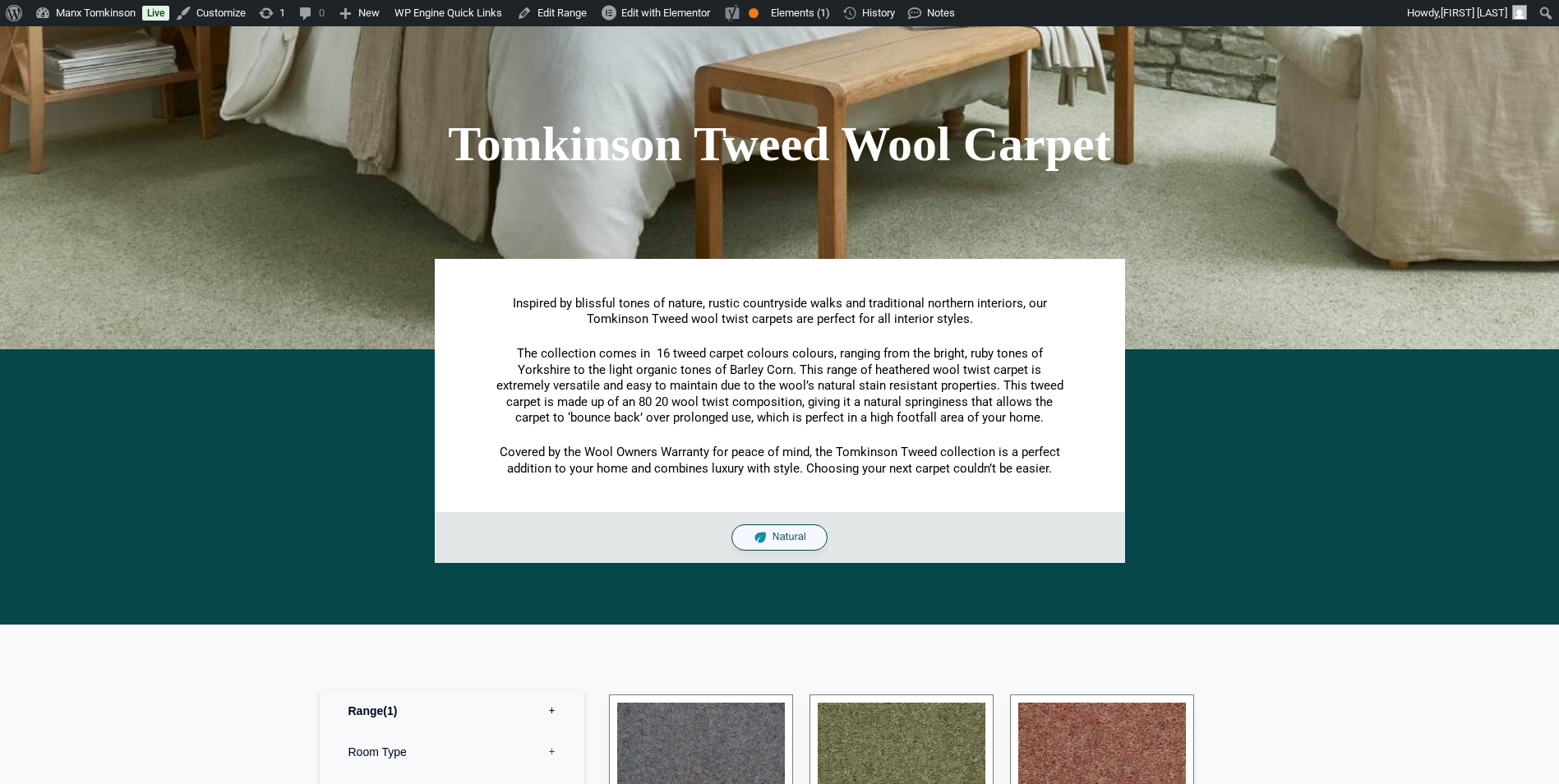 scroll, scrollTop: 740, scrollLeft: 0, axis: vertical 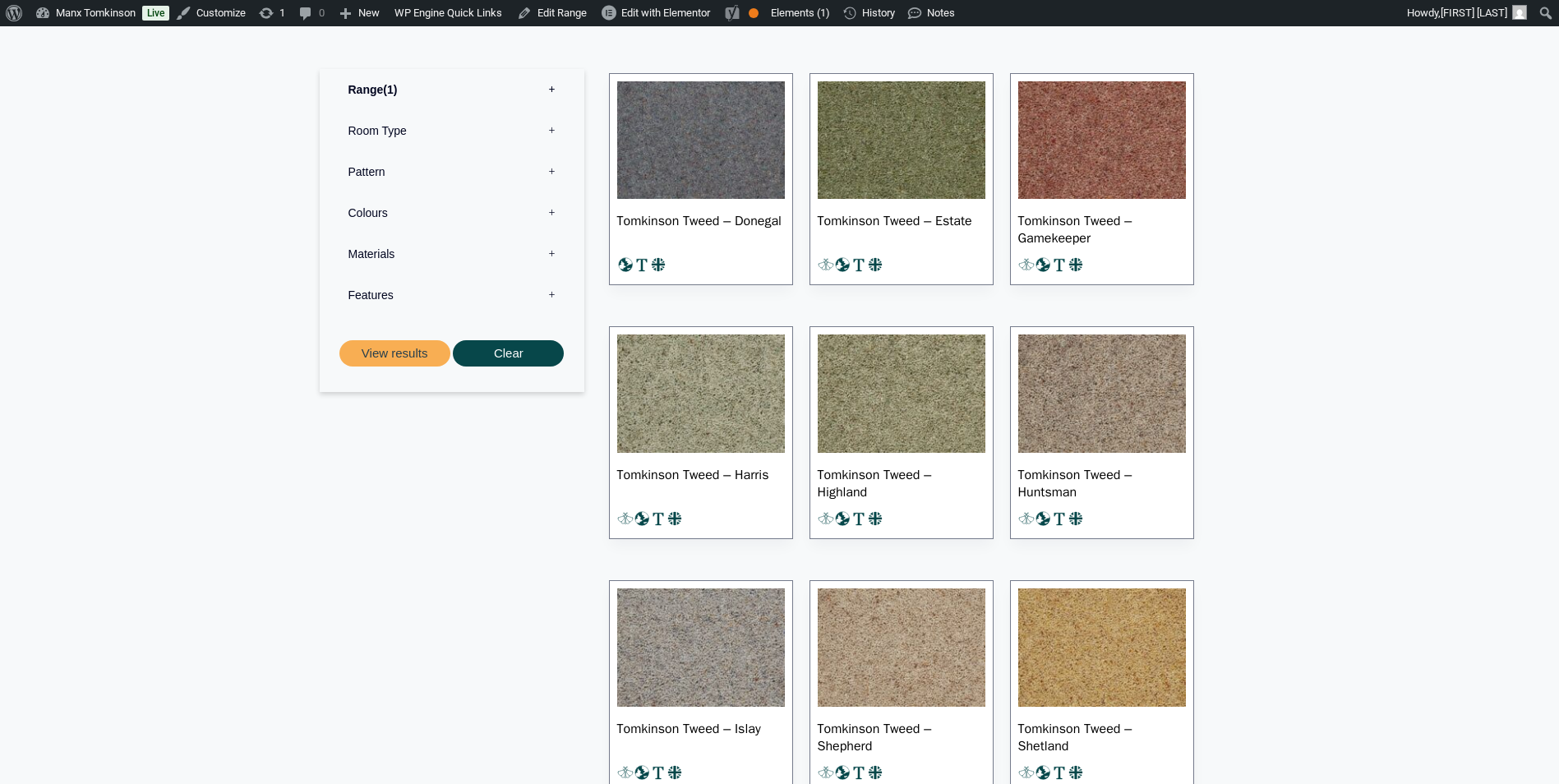 click at bounding box center [1102, 141] 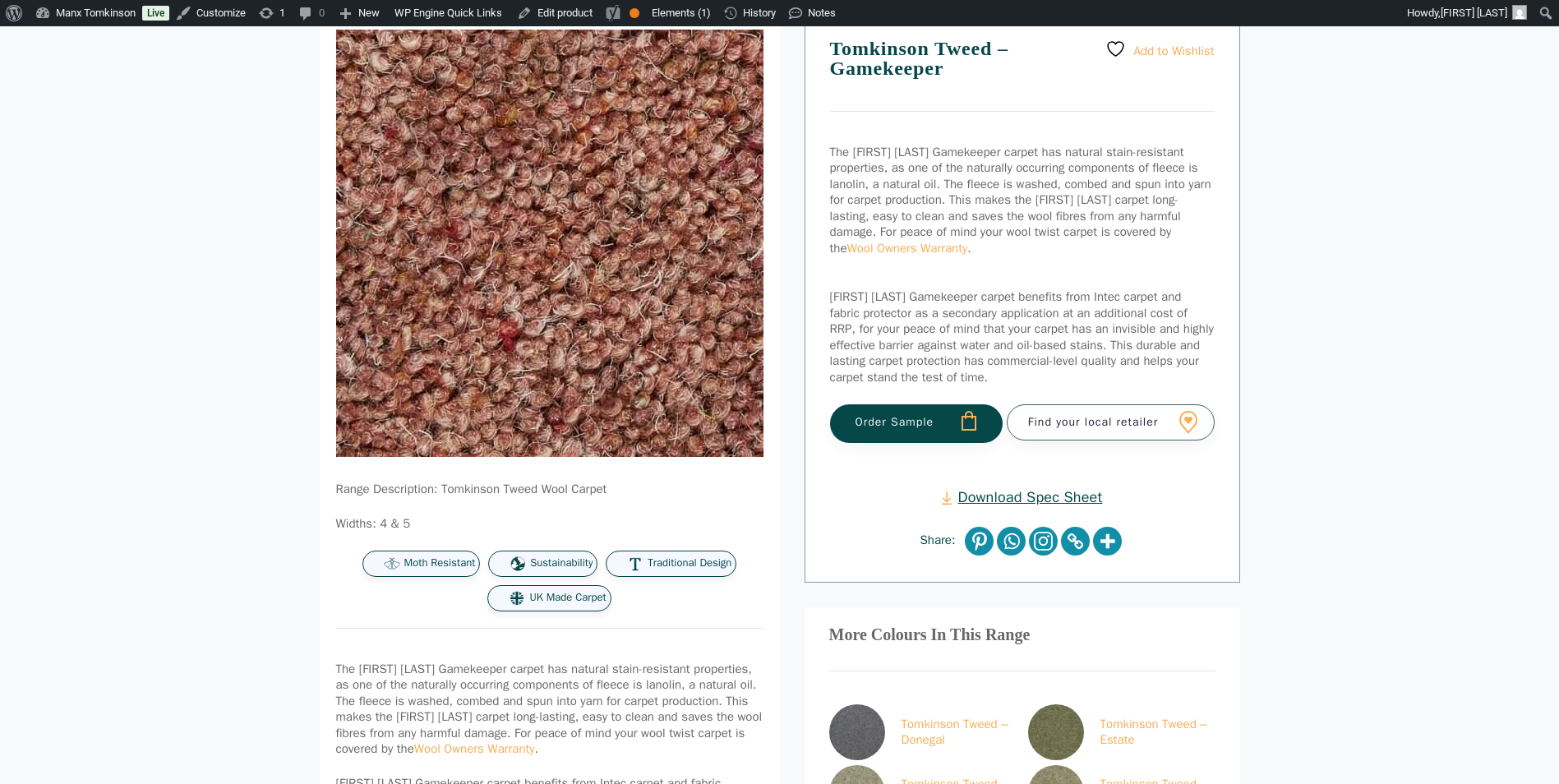 scroll, scrollTop: 411, scrollLeft: 0, axis: vertical 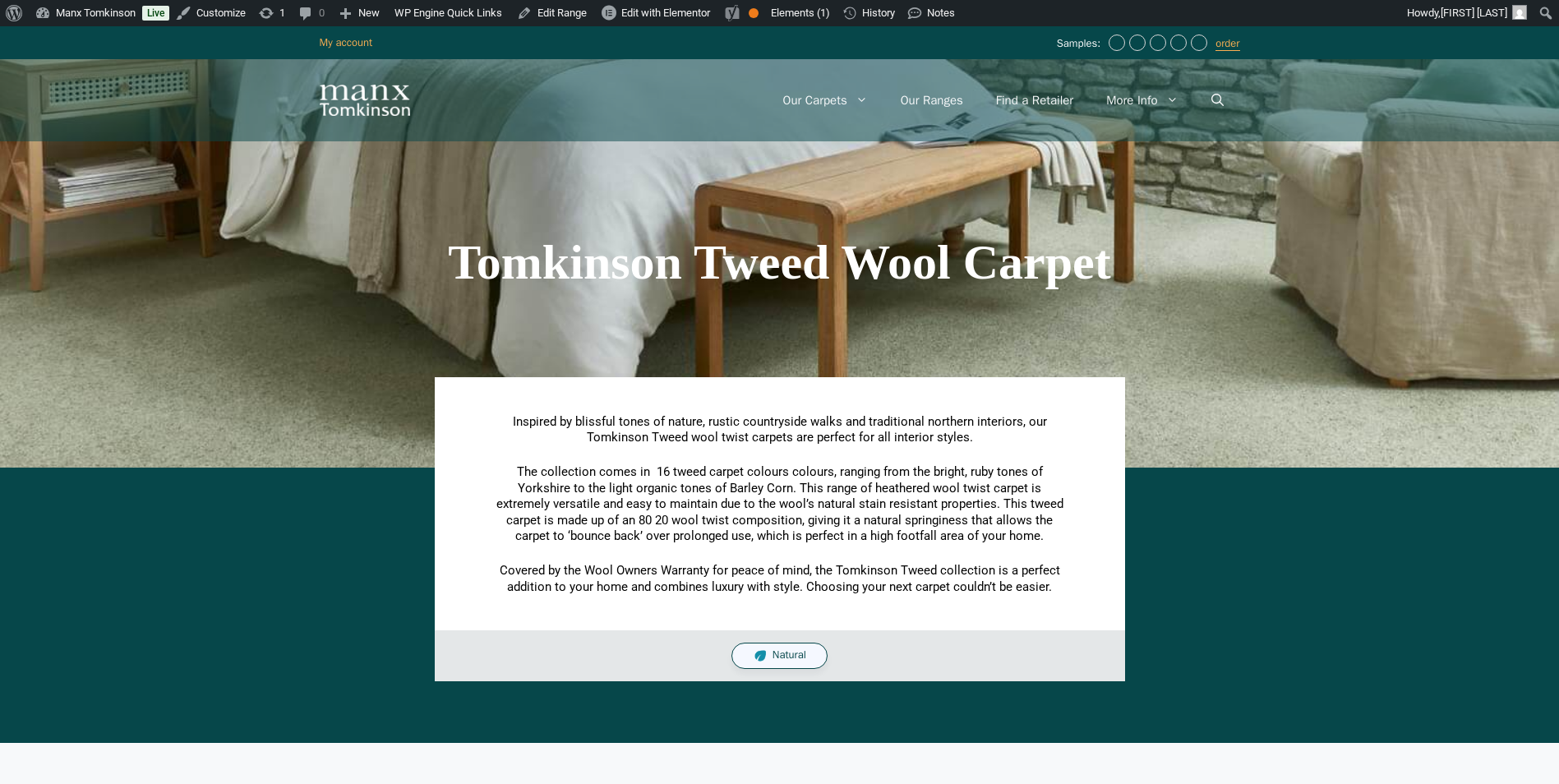 click at bounding box center [365, 100] 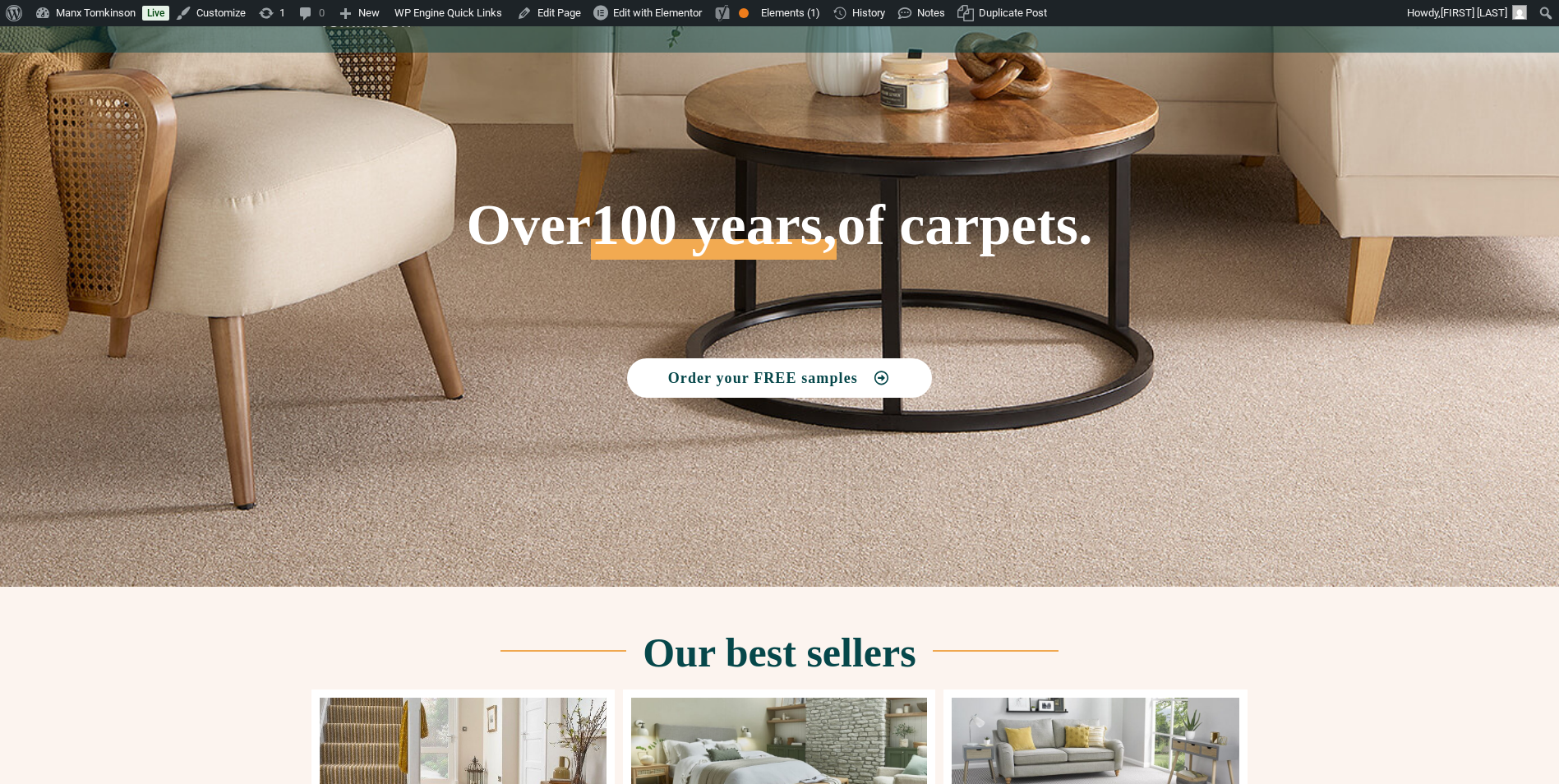 scroll, scrollTop: 0, scrollLeft: 0, axis: both 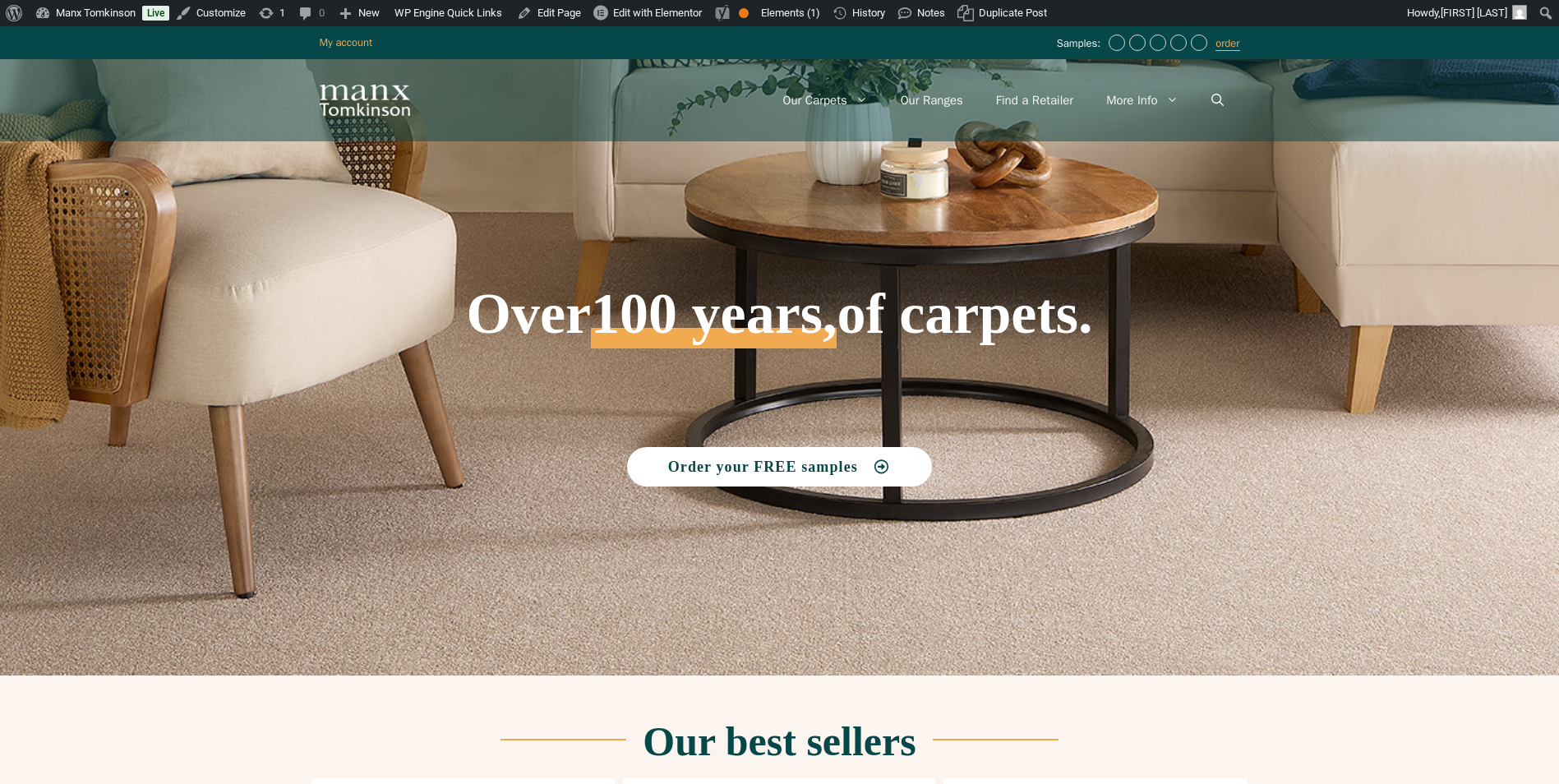 click at bounding box center (365, 100) 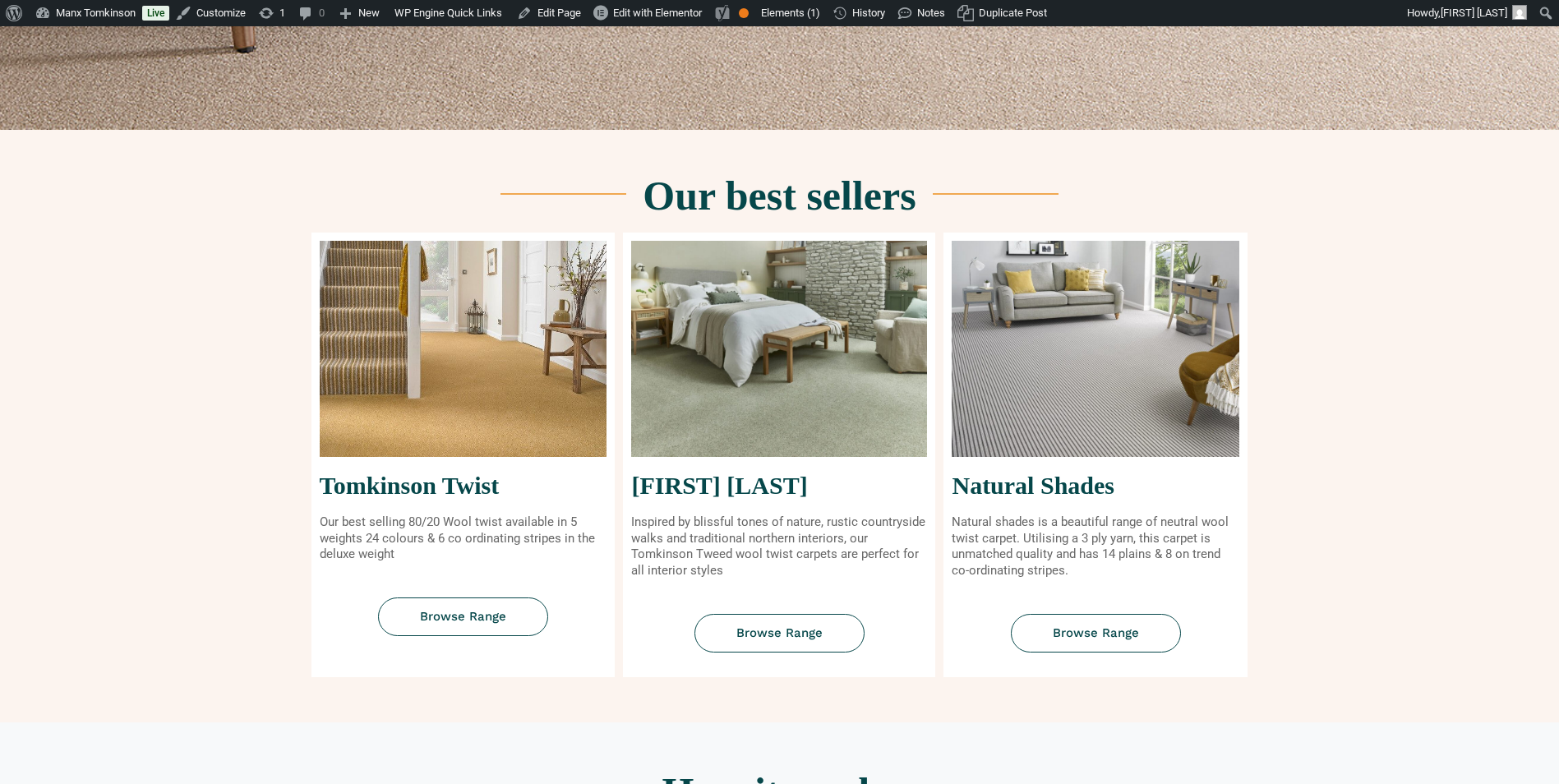 scroll, scrollTop: 575, scrollLeft: 0, axis: vertical 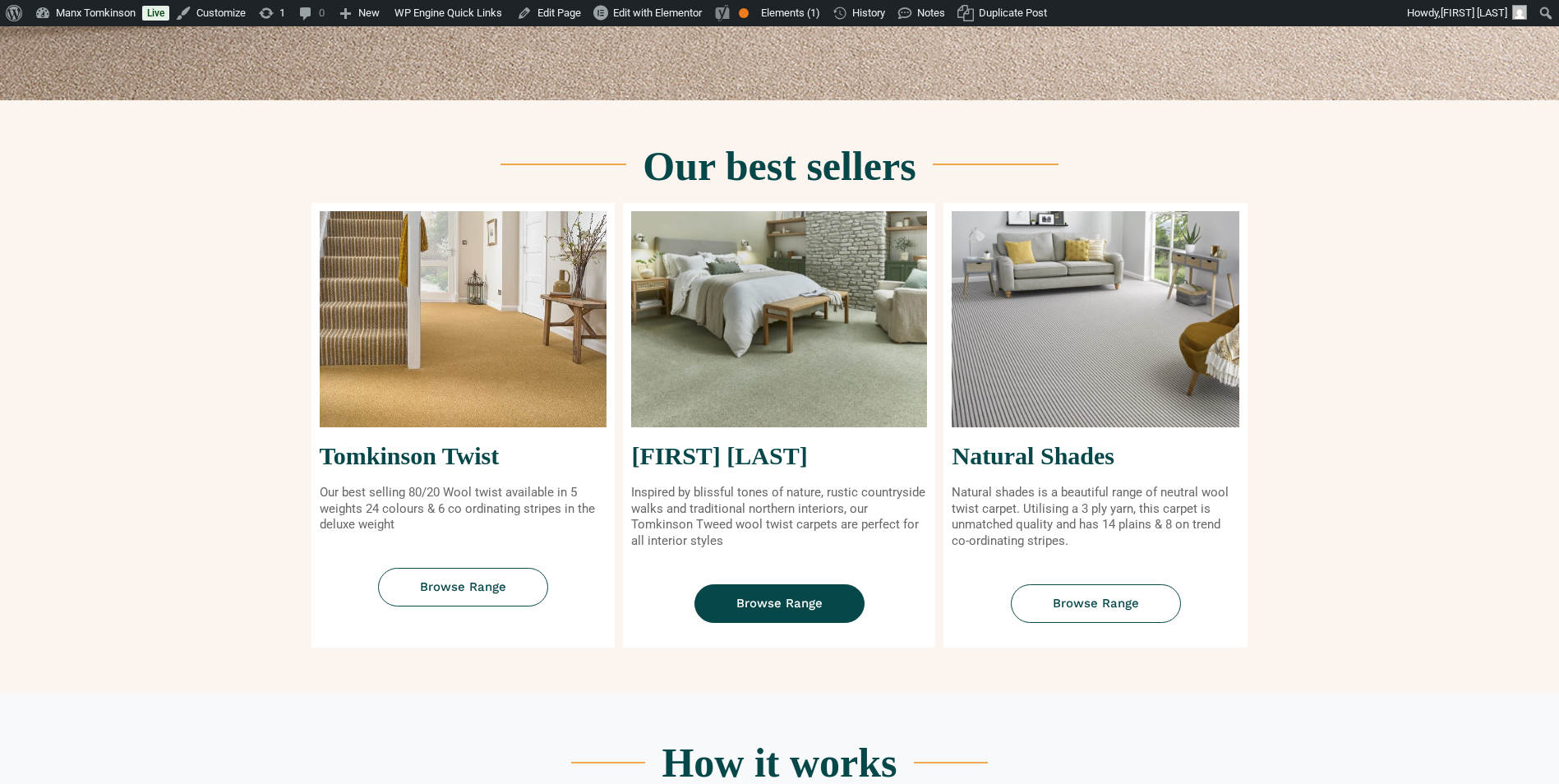 click on "Browse Range" at bounding box center (779, 603) 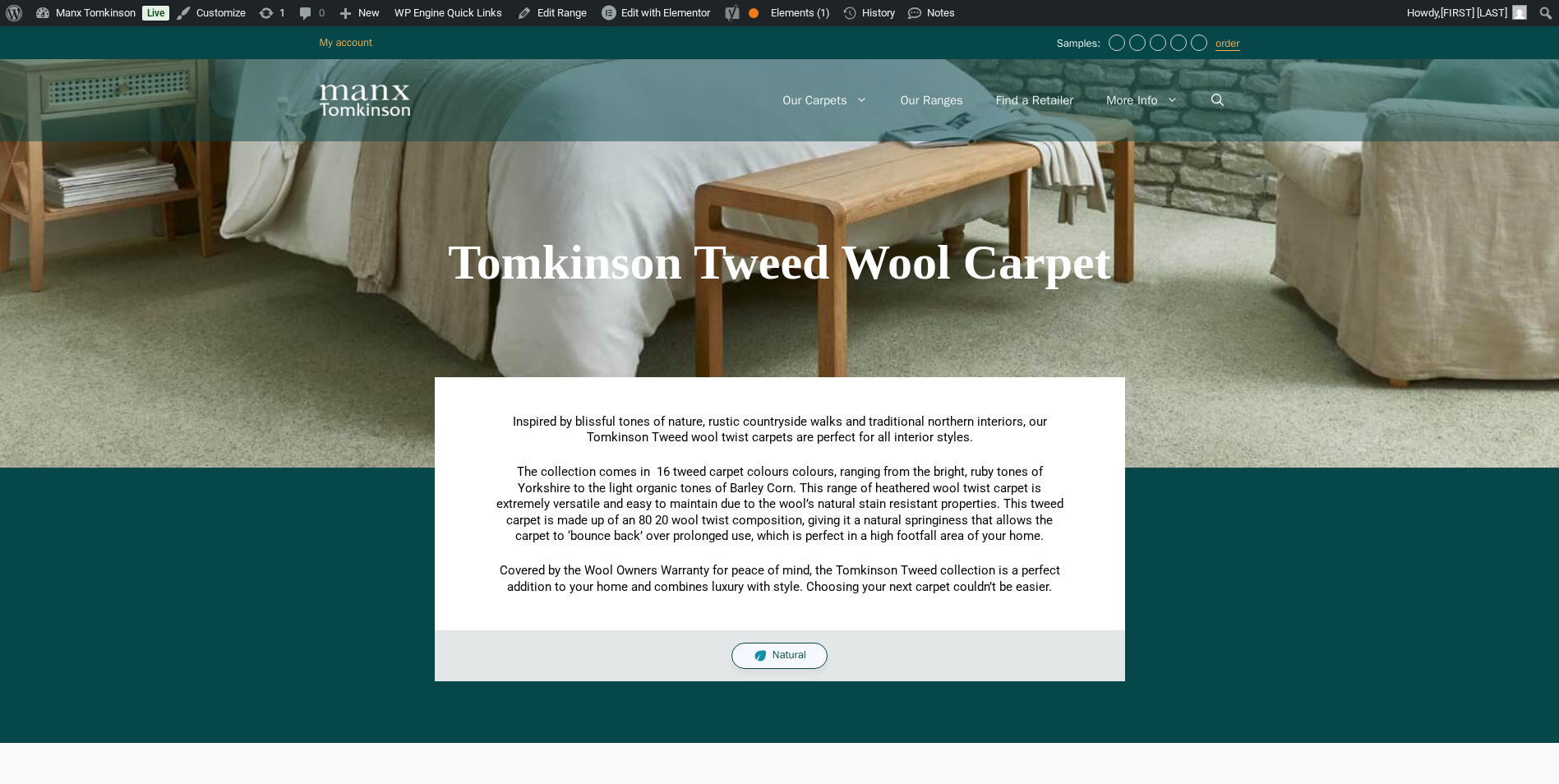 scroll, scrollTop: 0, scrollLeft: 0, axis: both 